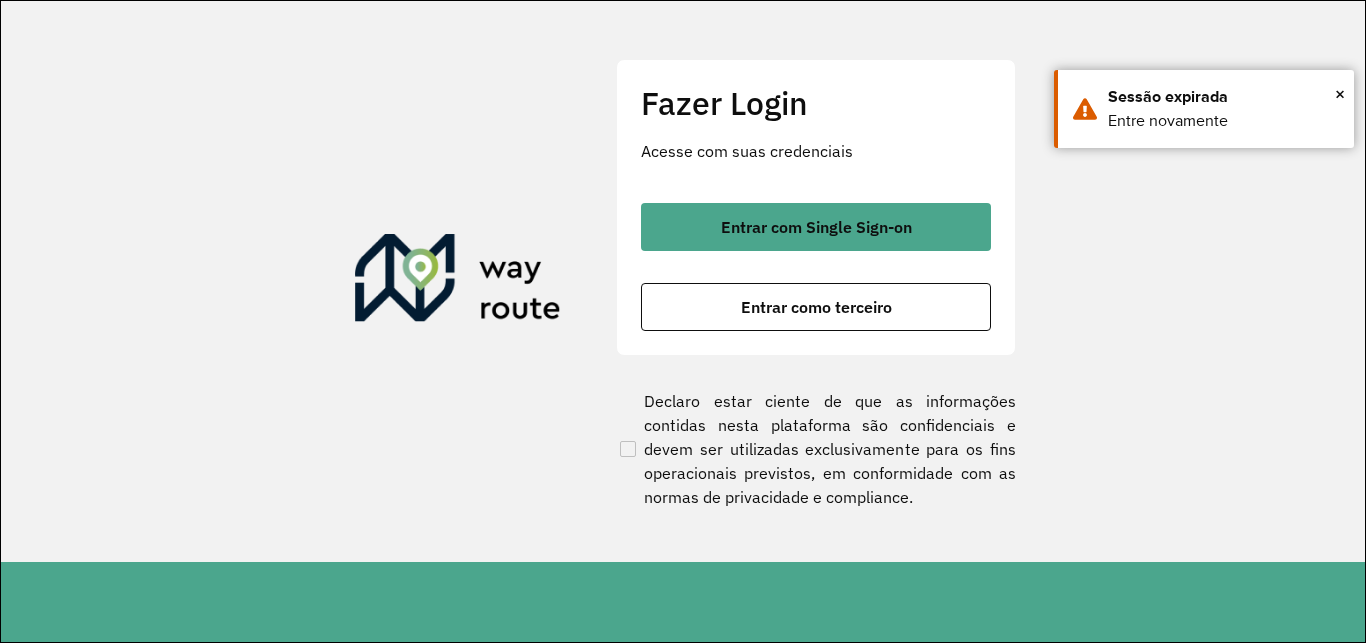 scroll, scrollTop: 0, scrollLeft: 0, axis: both 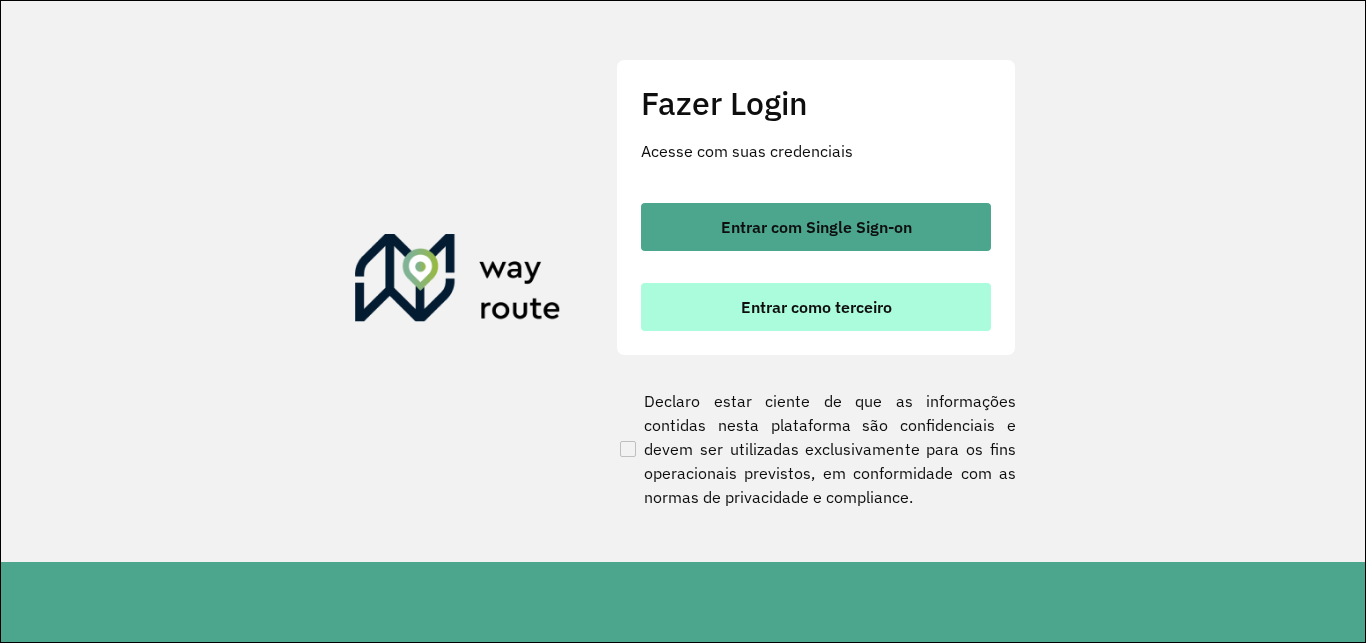 click on "Entrar como terceiro" at bounding box center [816, 307] 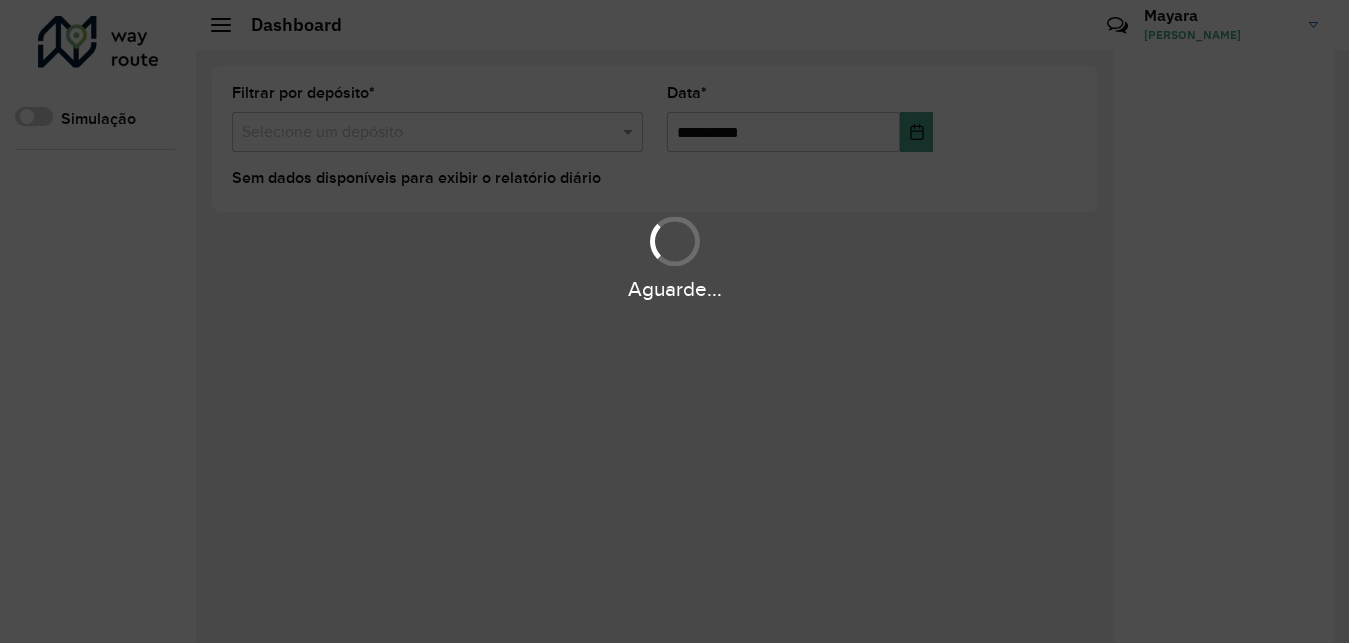 scroll, scrollTop: 0, scrollLeft: 0, axis: both 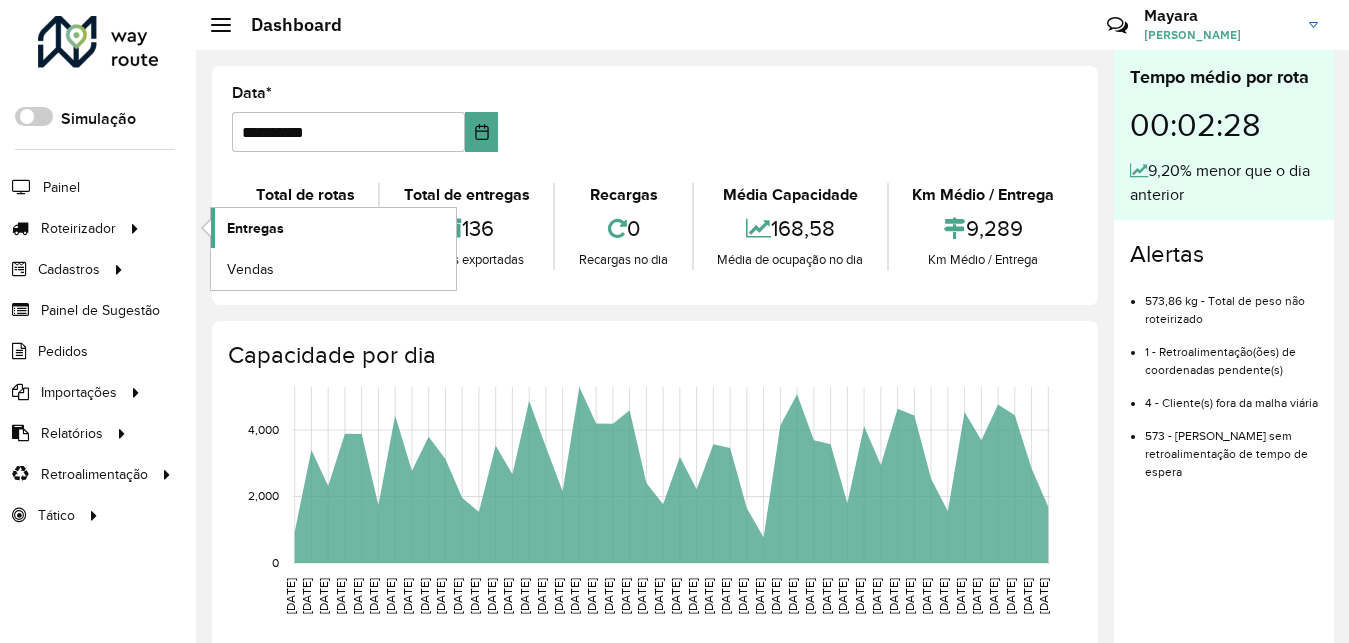 click on "Entregas" 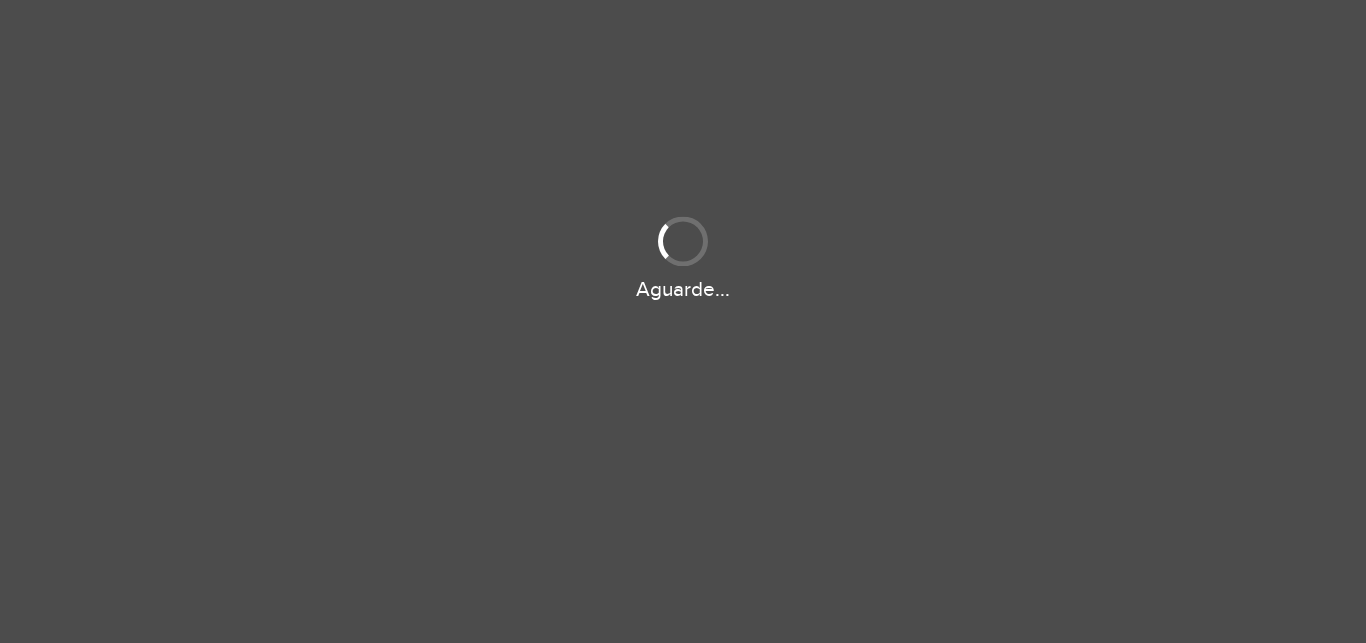 scroll, scrollTop: 0, scrollLeft: 0, axis: both 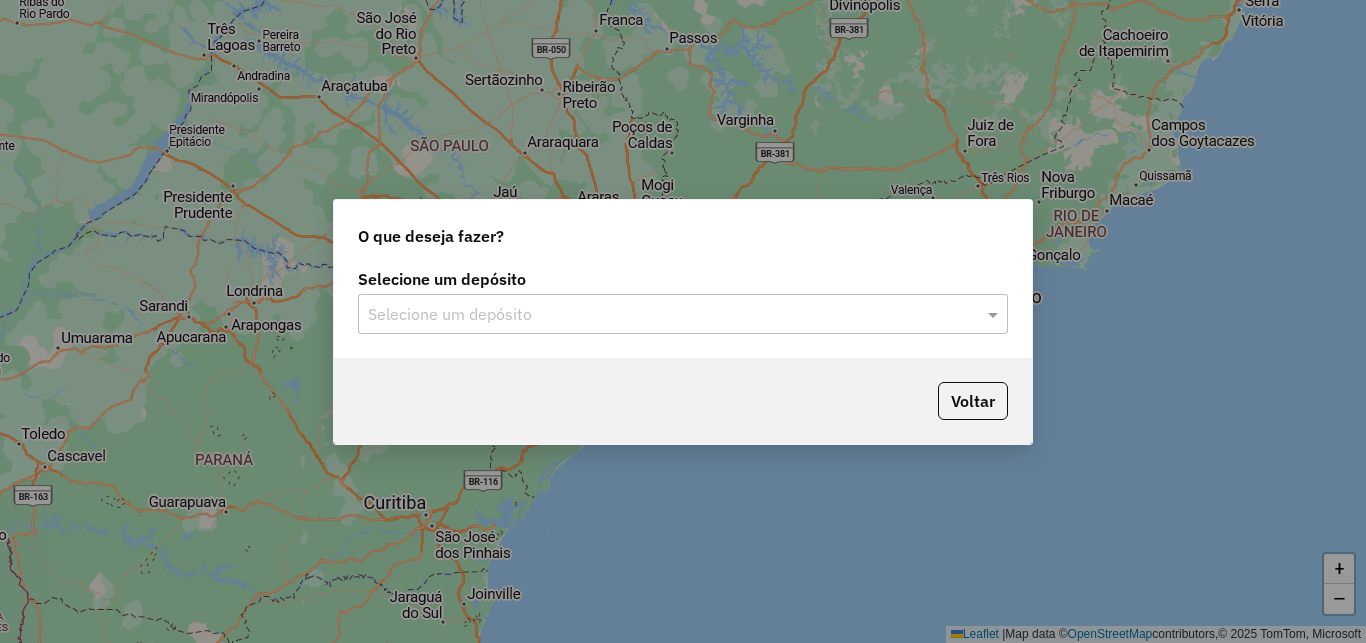 click 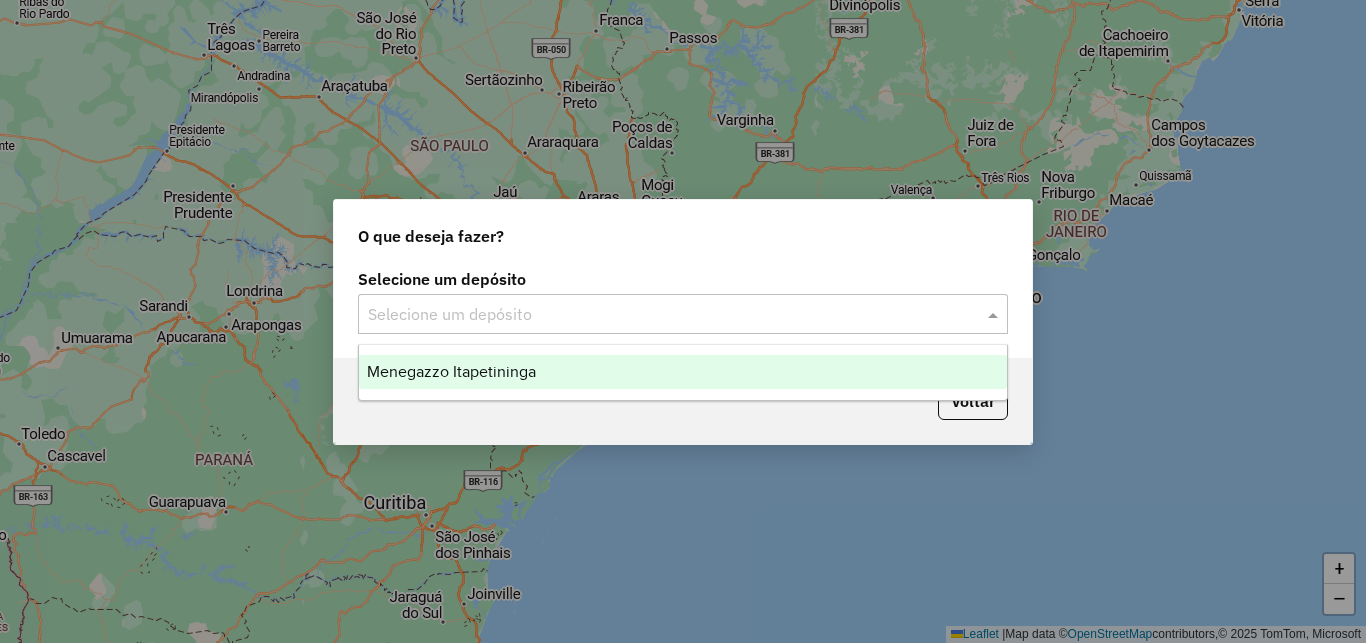 click on "Menegazzo Itapetininga" at bounding box center [451, 371] 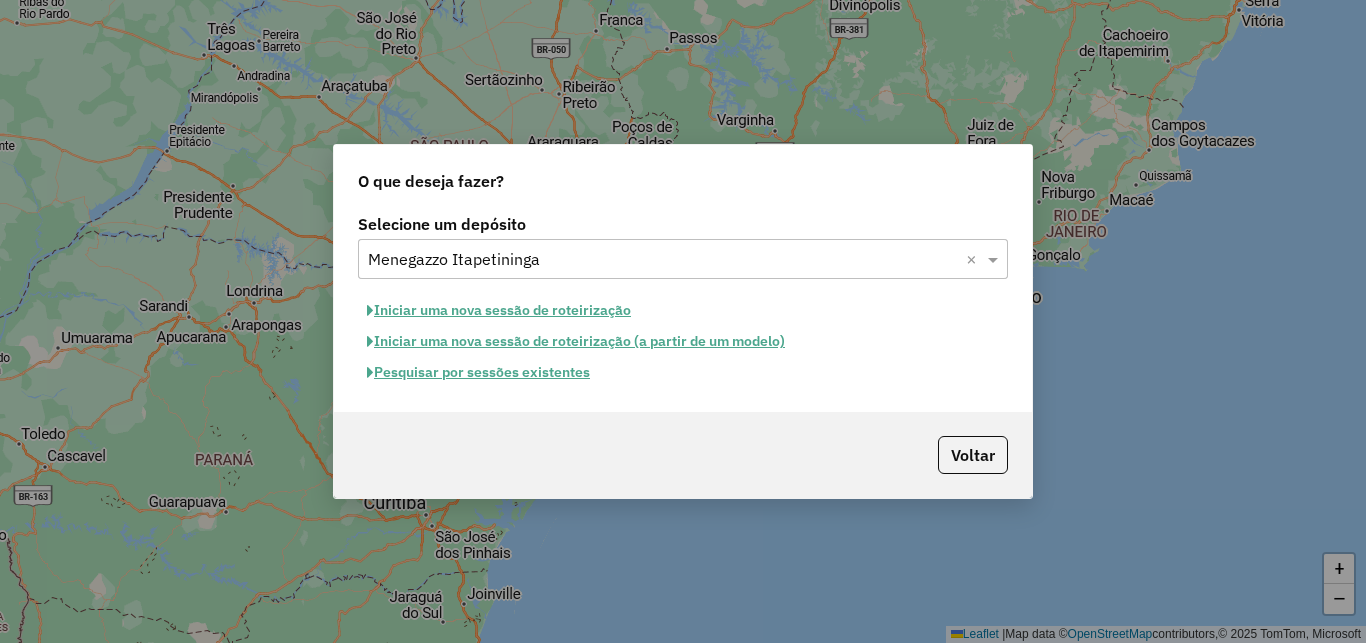click on "Pesquisar por sessões existentes" 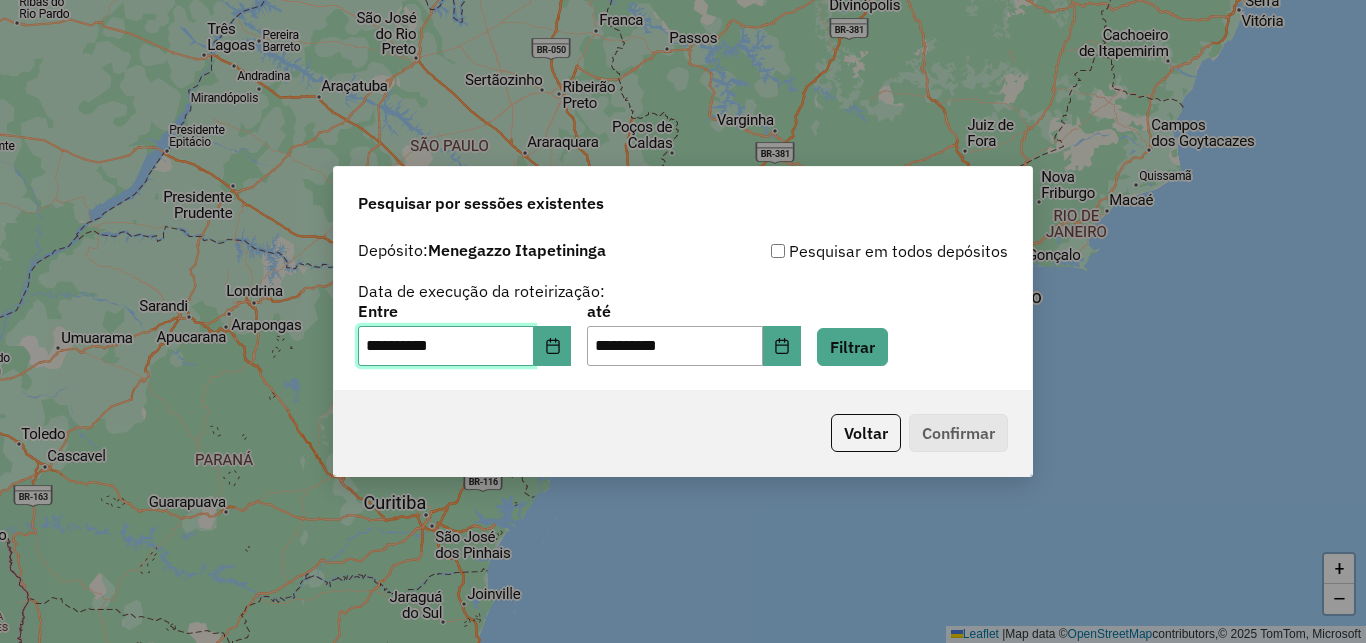 click on "**********" at bounding box center [446, 346] 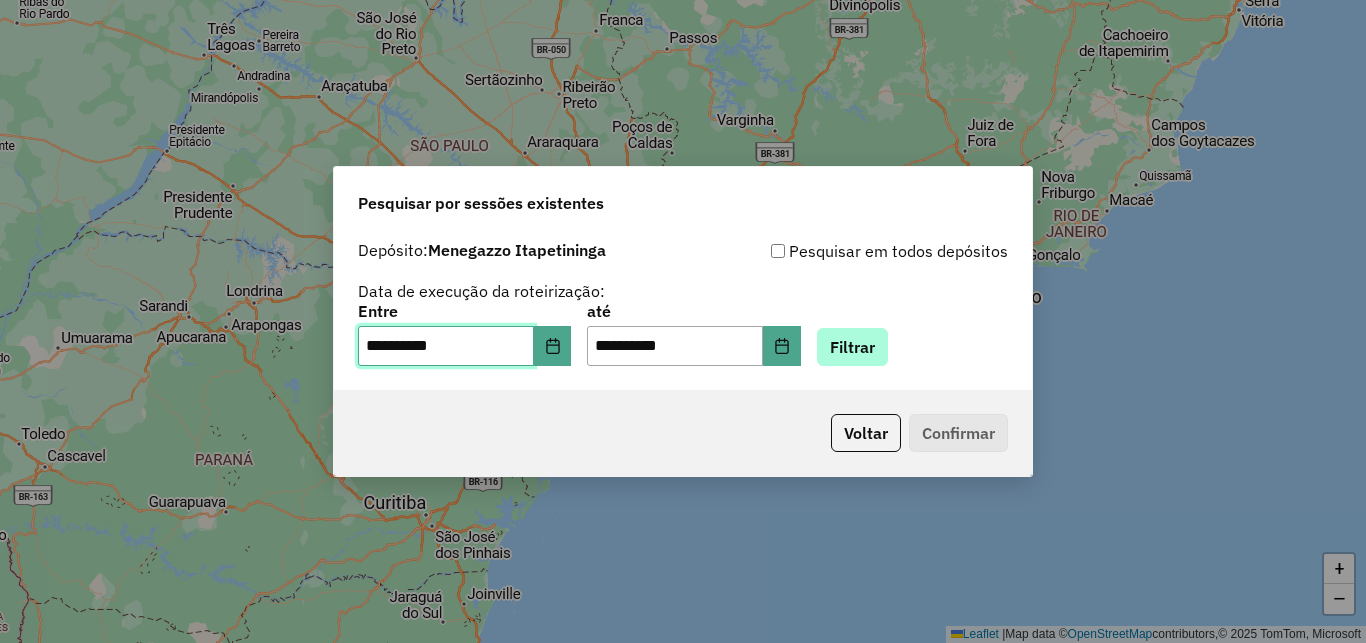 type on "**********" 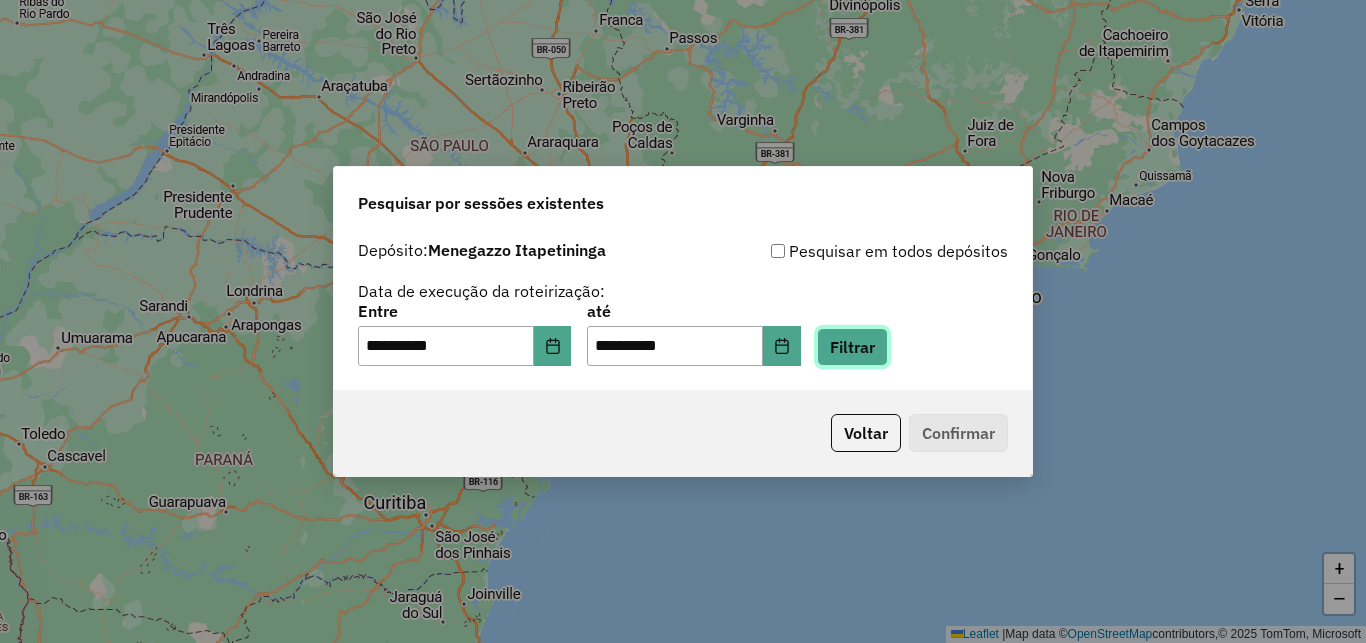 click on "Filtrar" 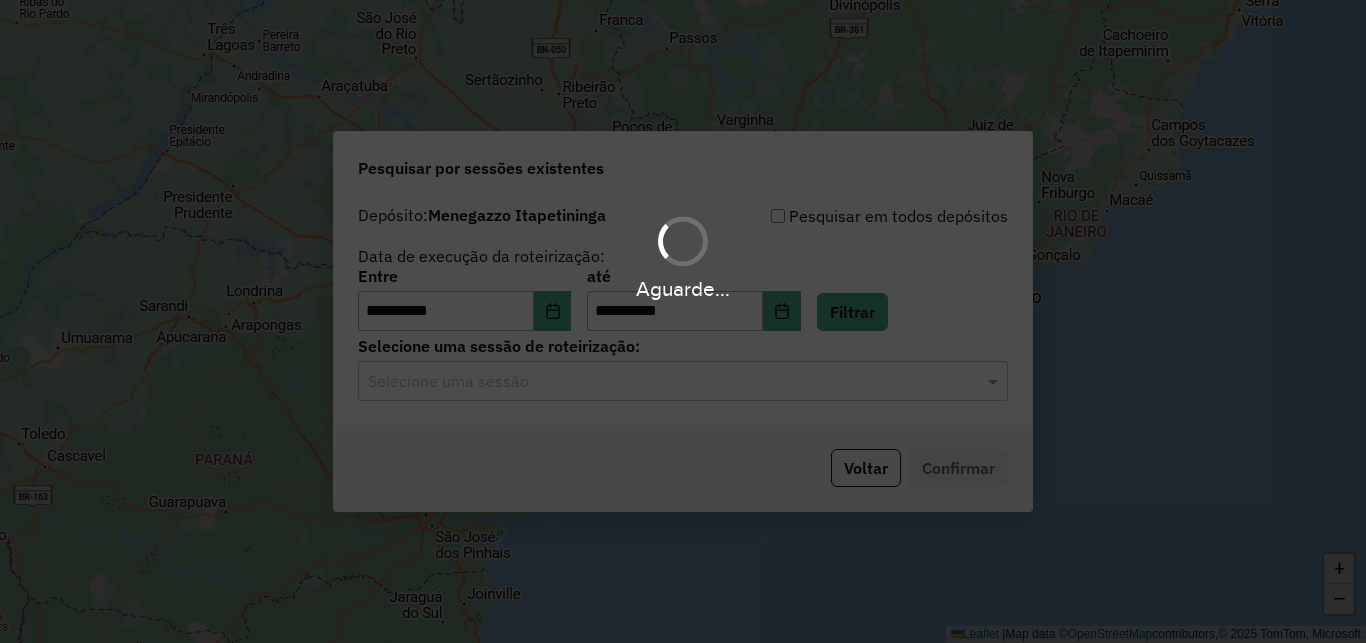 click on "**********" at bounding box center (683, 321) 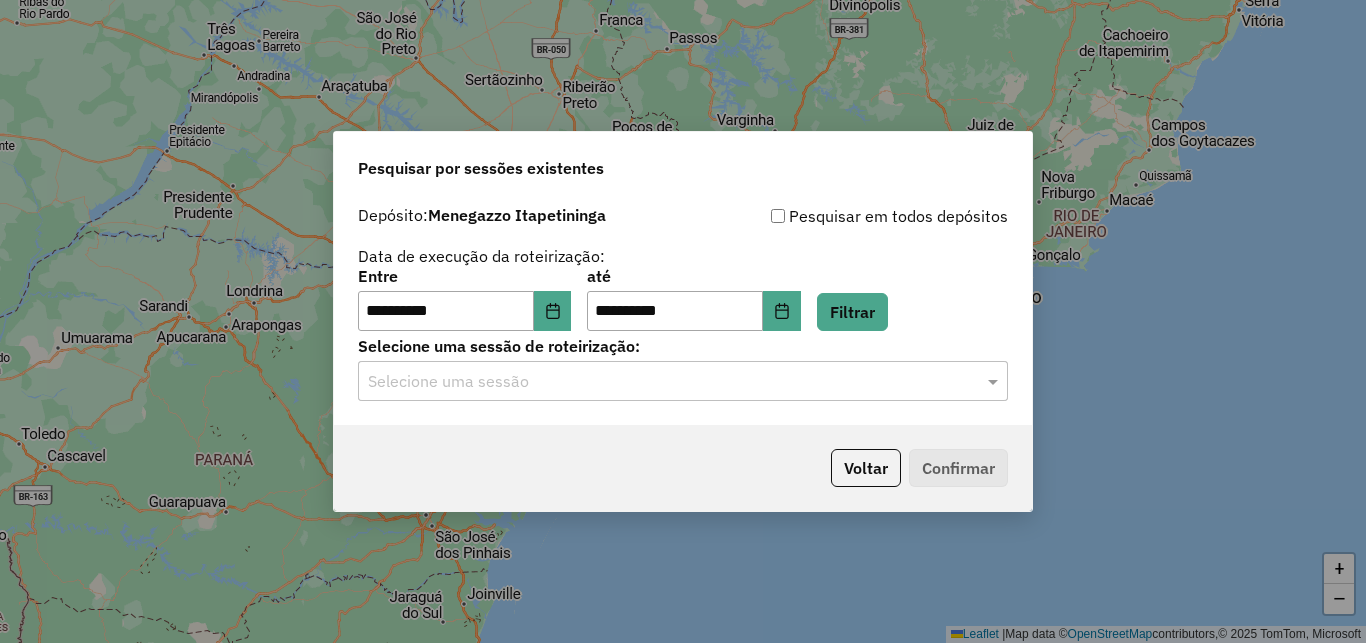 click 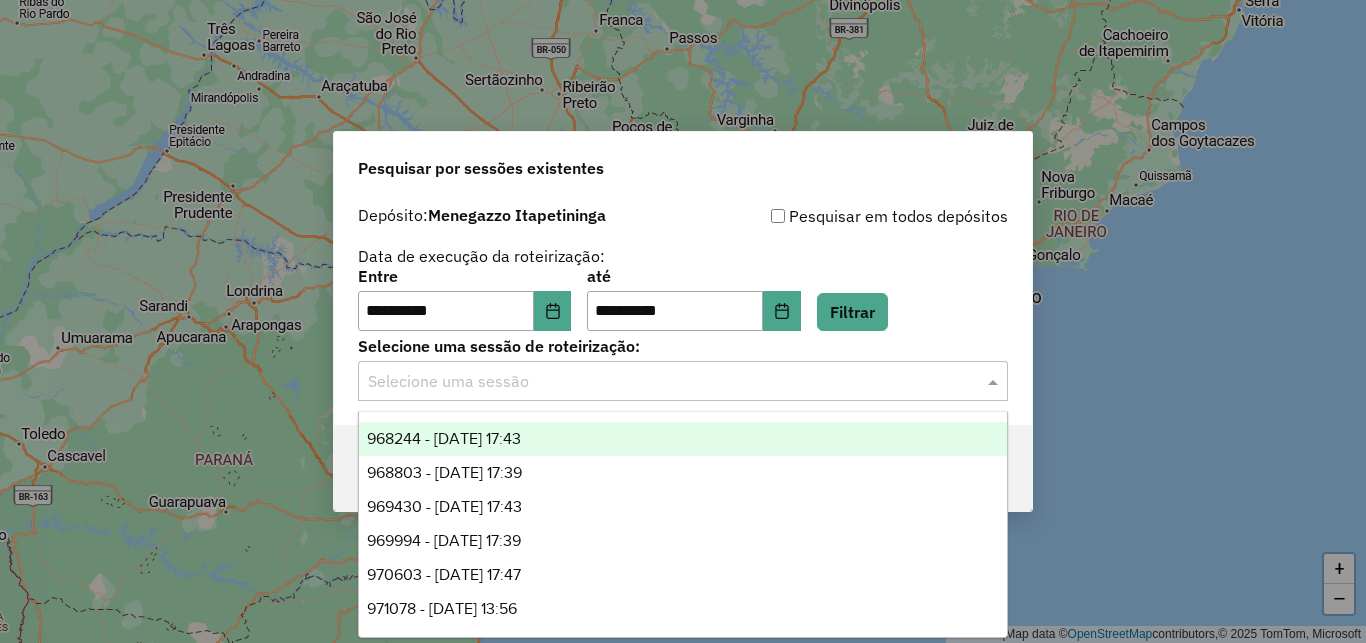 click on "968244 - 22/07/2025 17:43" at bounding box center (444, 438) 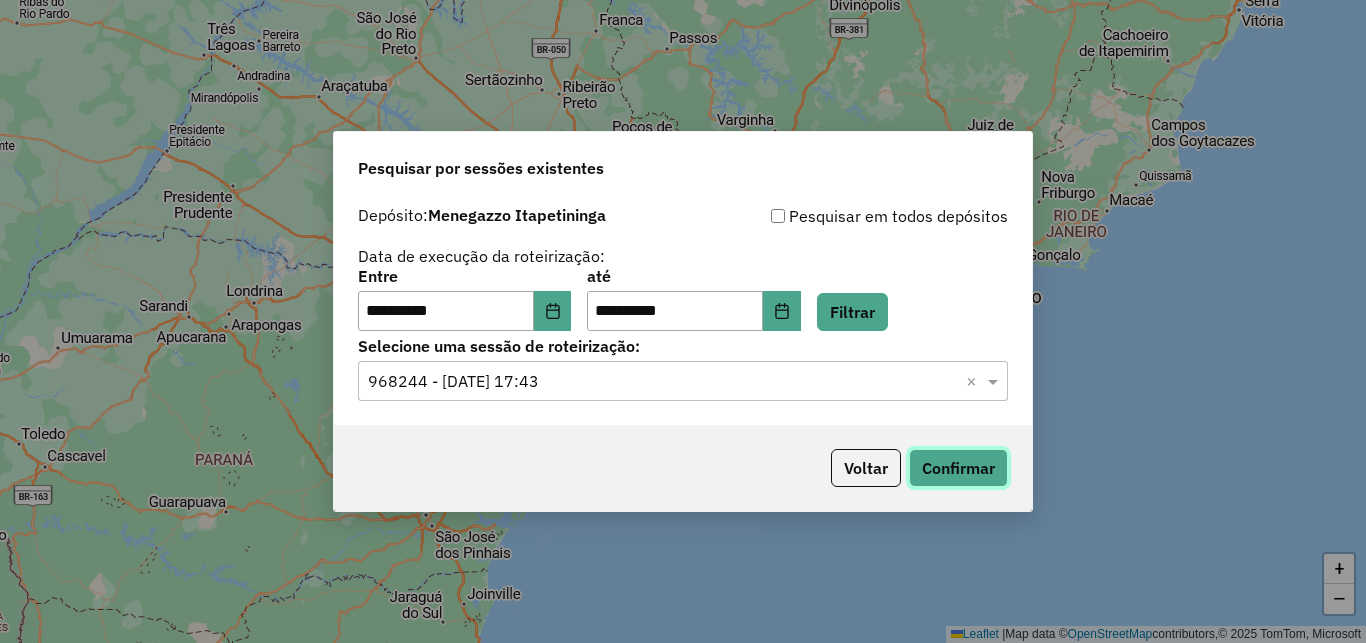 click on "Confirmar" 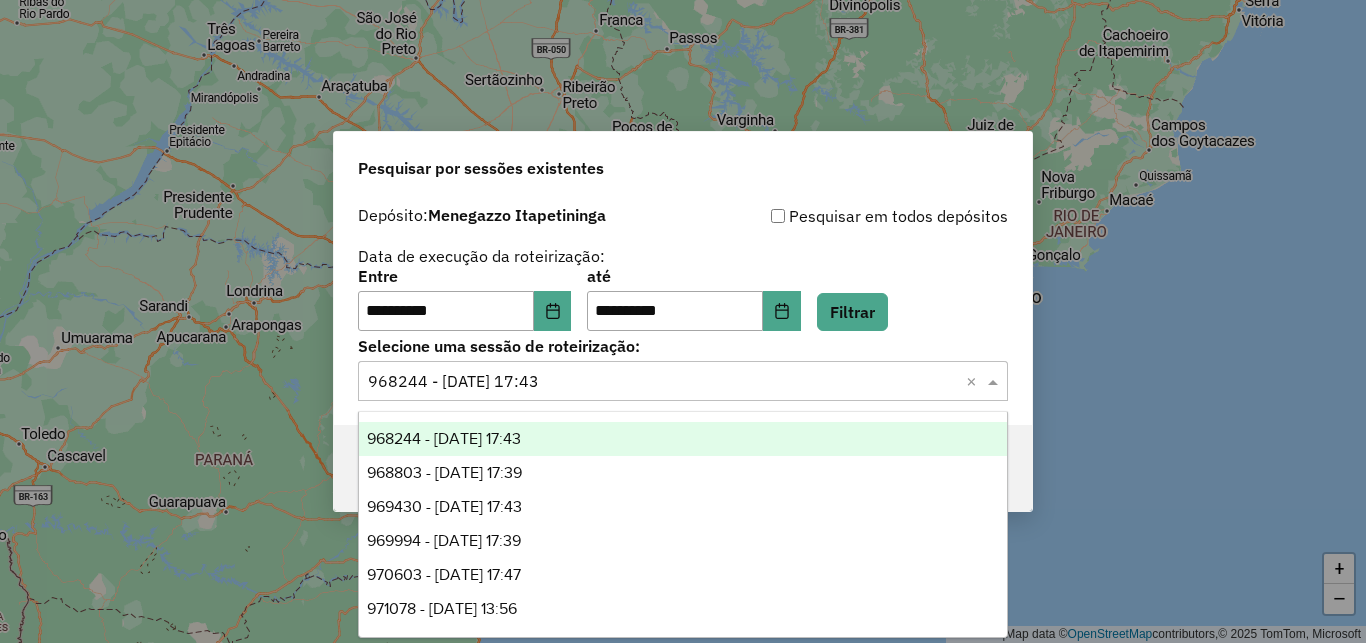 click 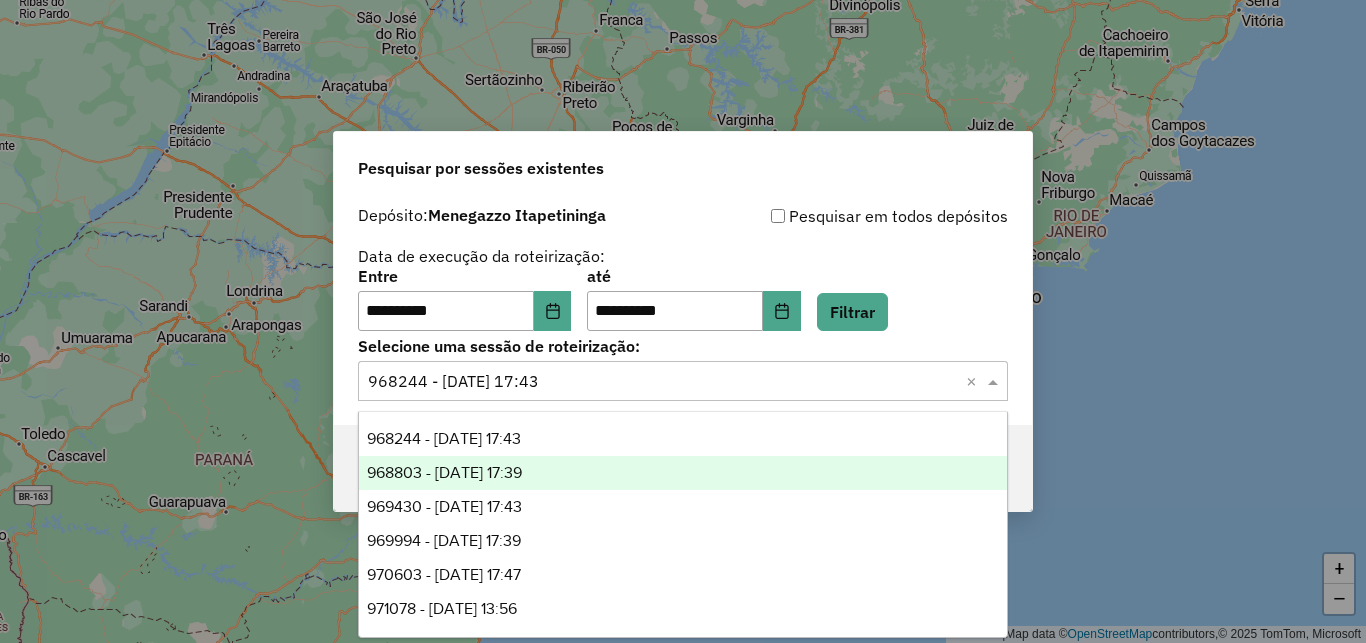 click on "968803 - 23/07/2025 17:39" at bounding box center (444, 472) 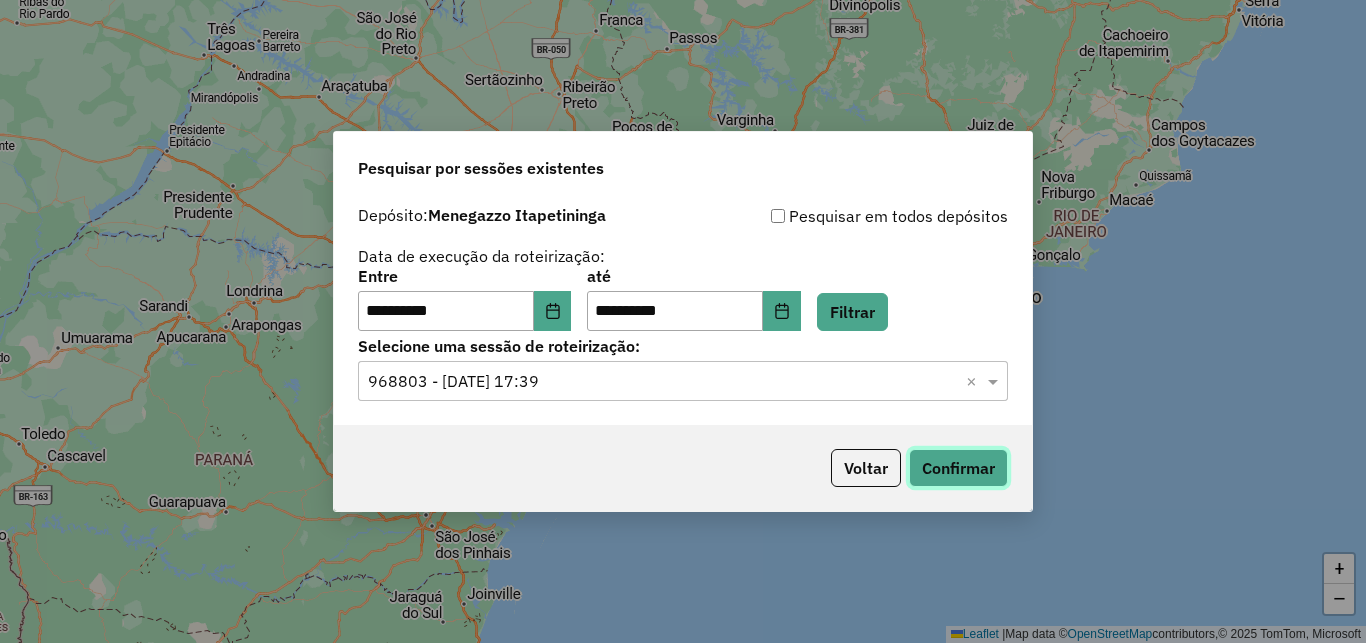 click on "Confirmar" 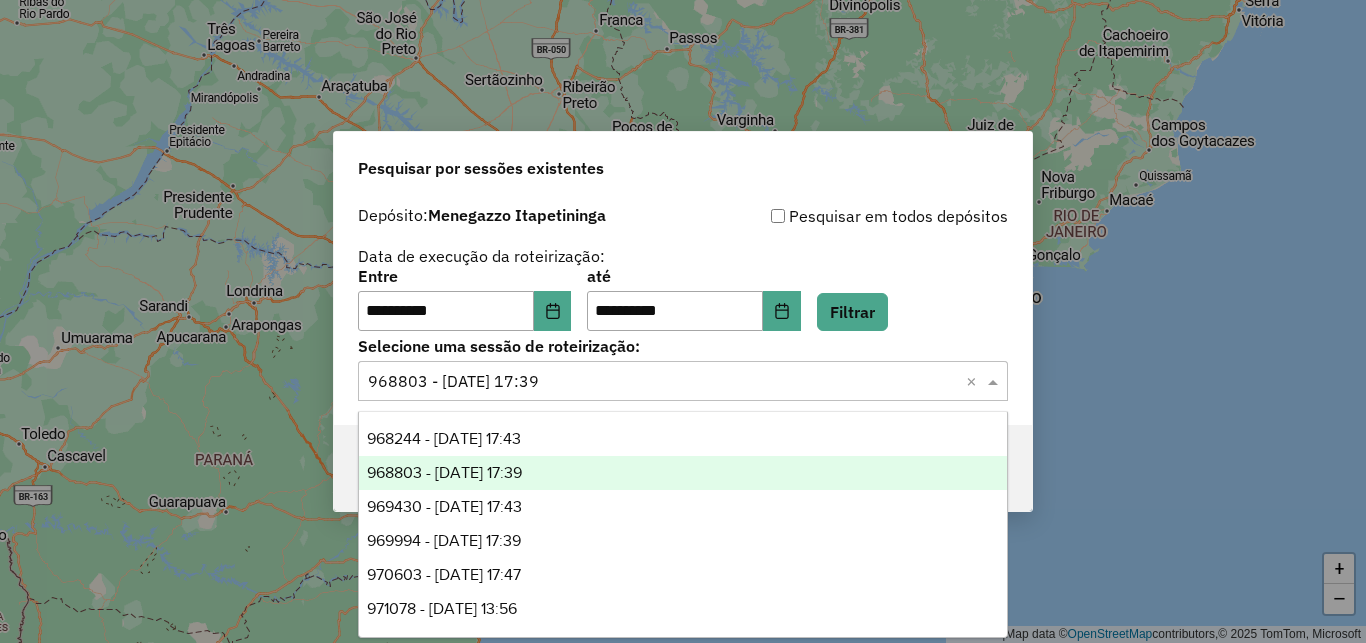 click 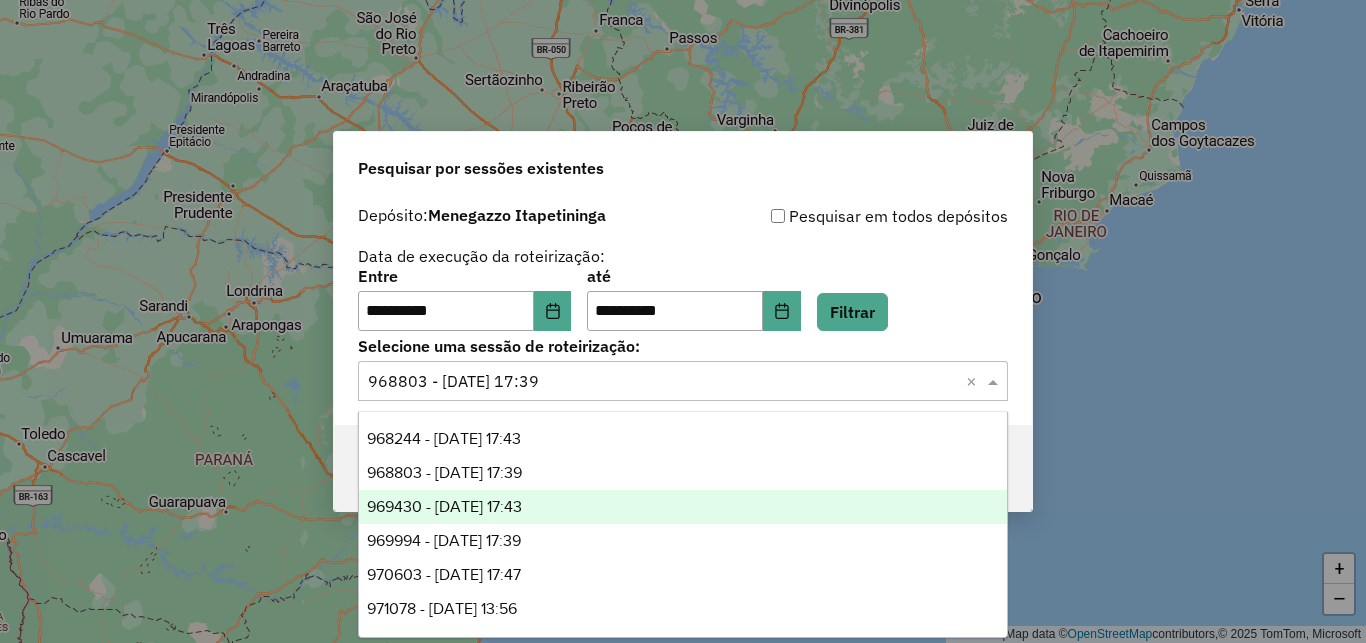 click on "969430 - 24/07/2025 17:43" at bounding box center (444, 506) 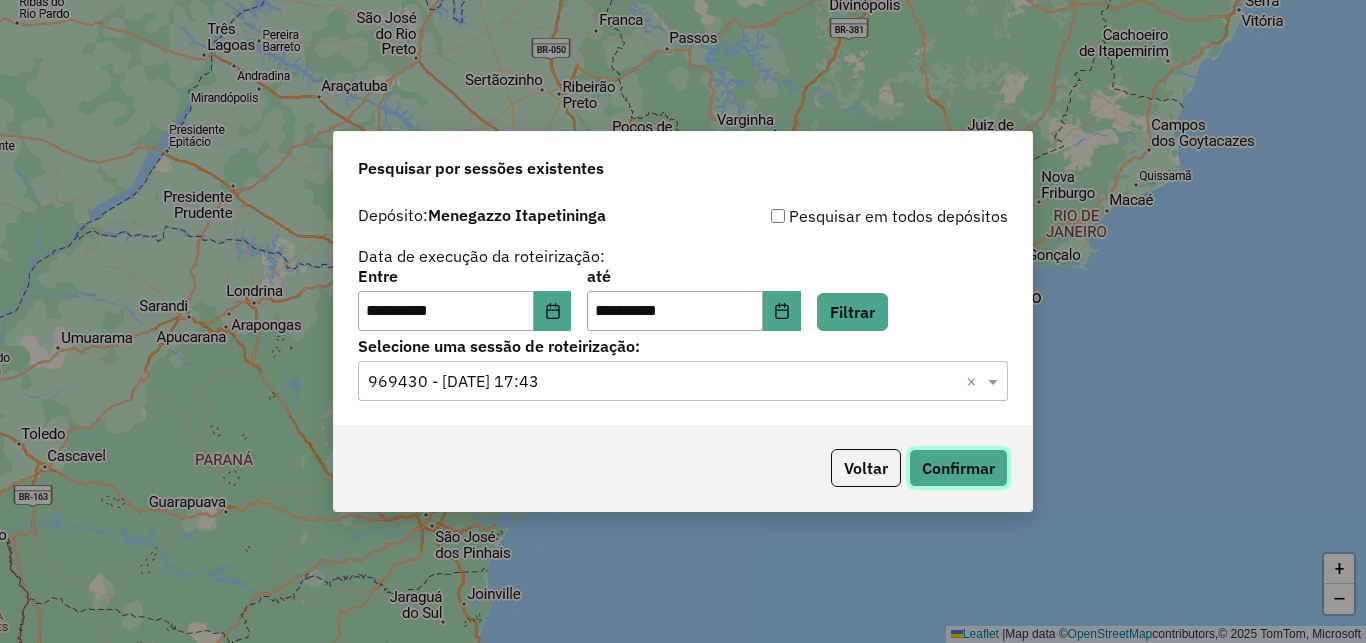 click on "Confirmar" 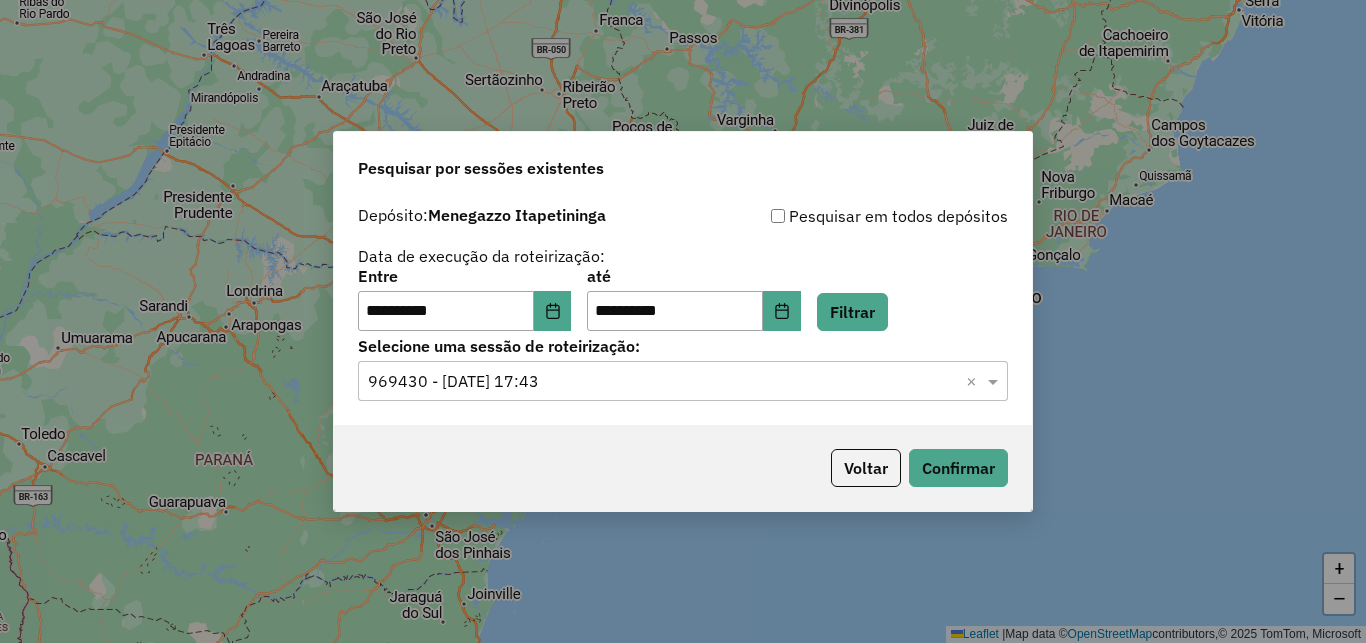 click on "Selecione uma sessão × 969430 - 24/07/2025 17:43  ×" 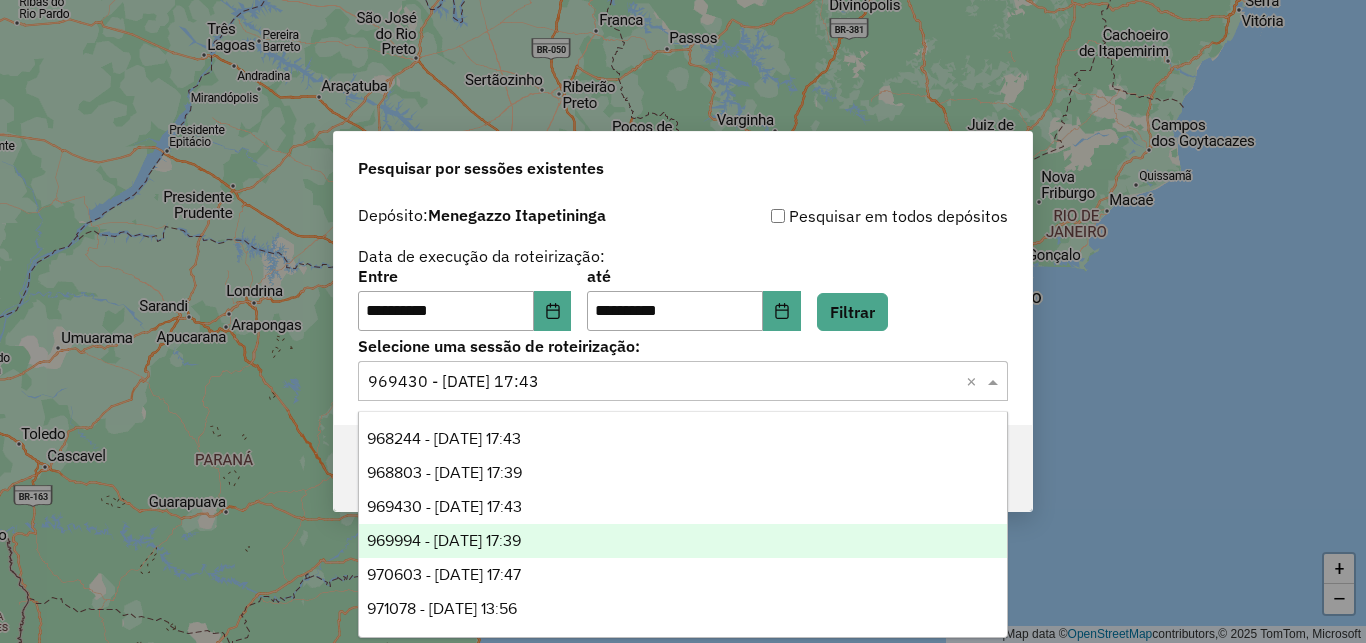 click on "969994 - 25/07/2025 17:39" at bounding box center [683, 541] 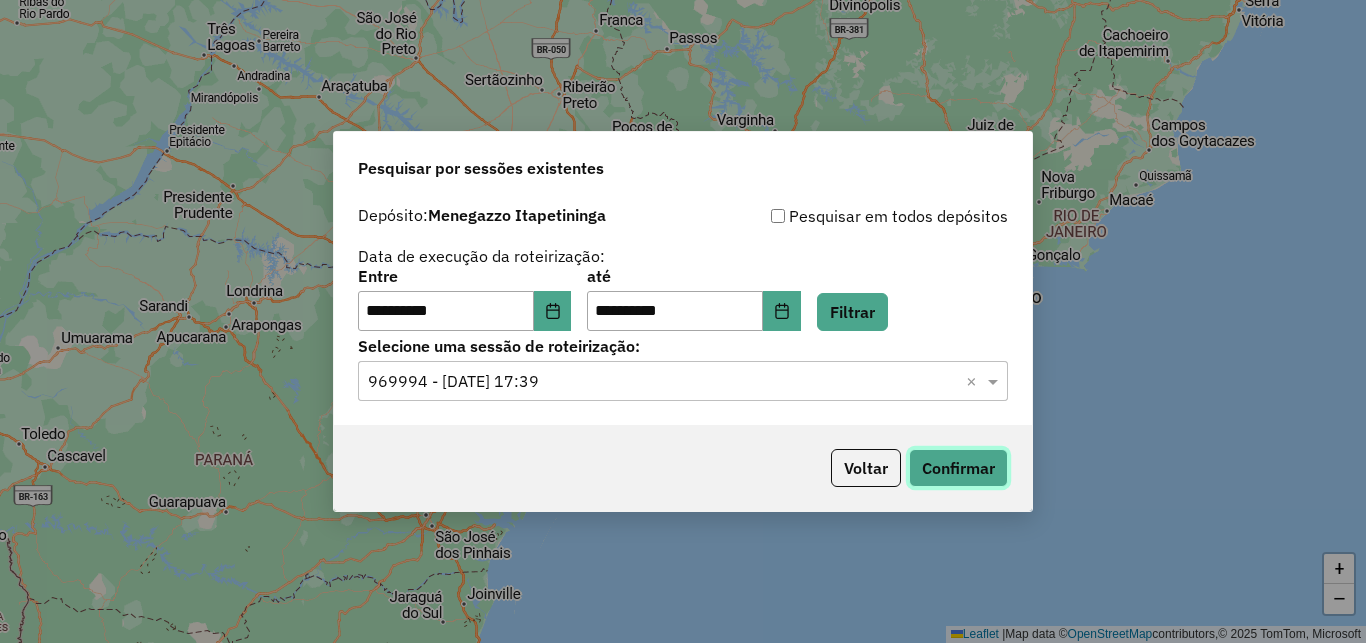click on "Confirmar" 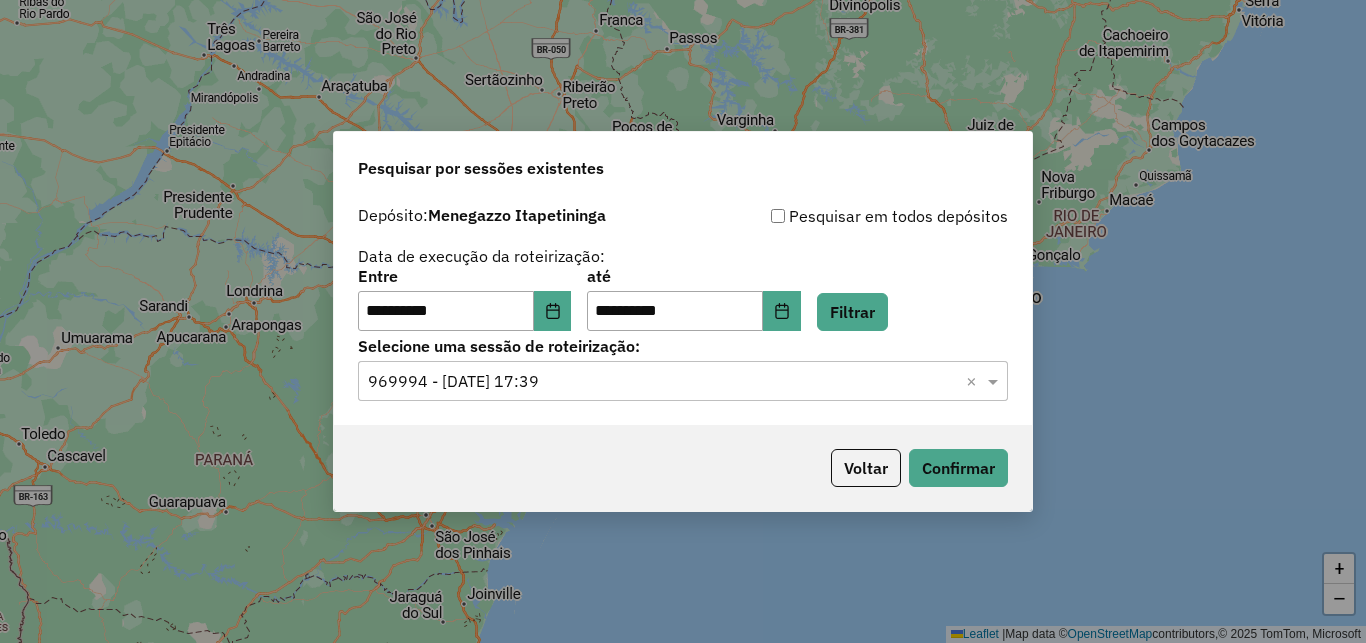 click 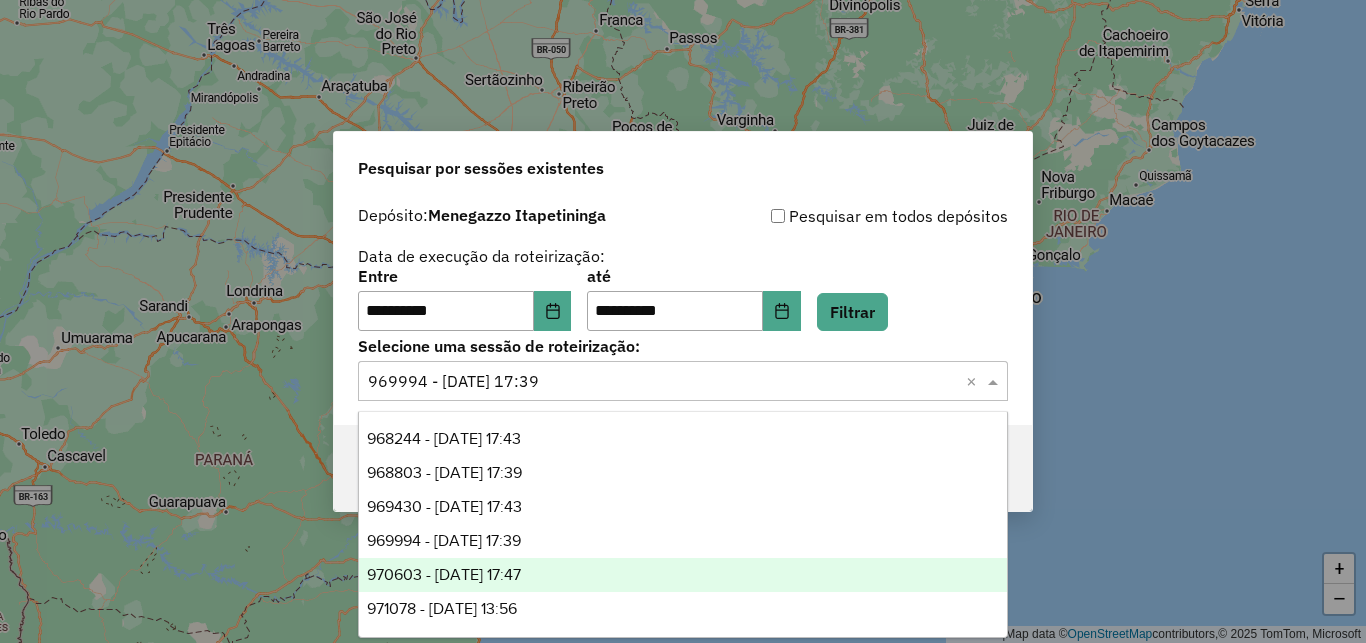 click on "970603 - 26/07/2025 17:47" at bounding box center (683, 575) 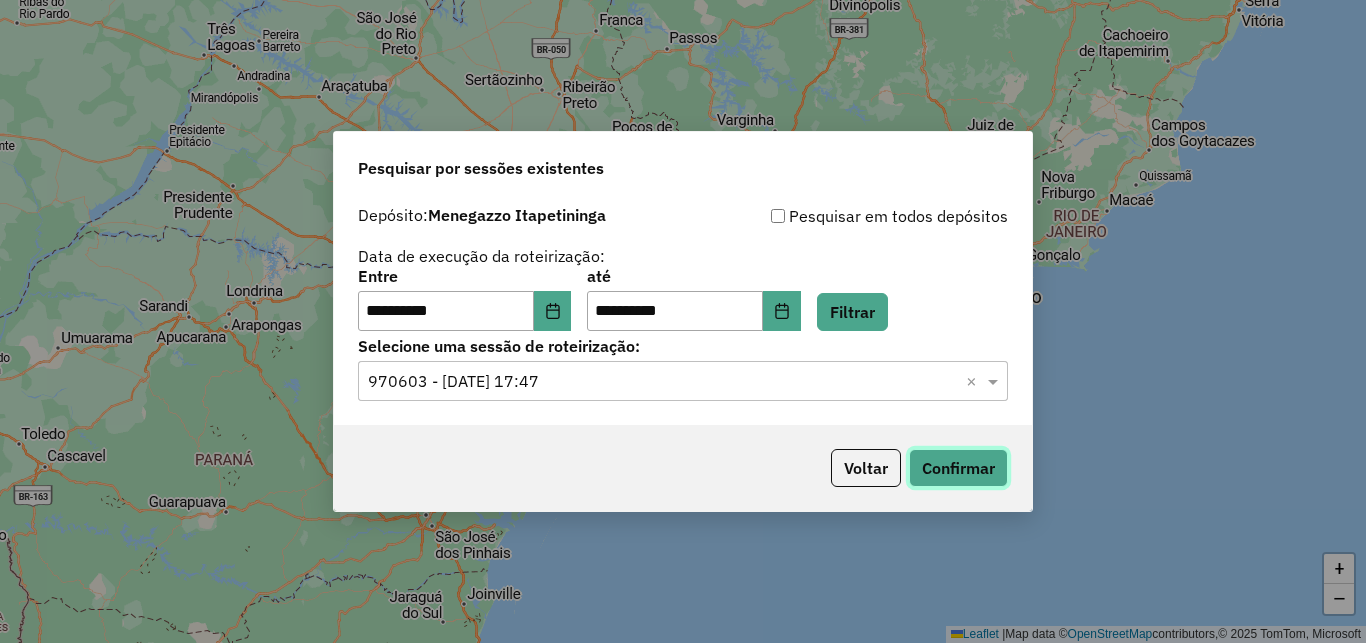 click on "Confirmar" 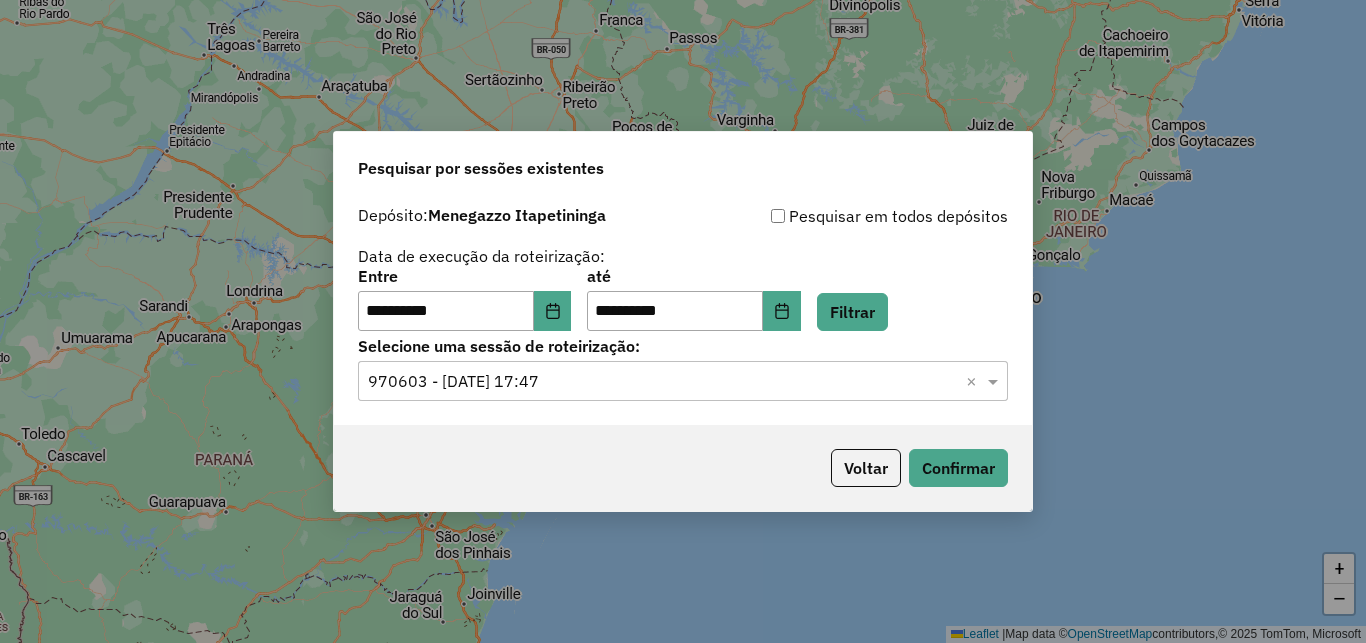 click 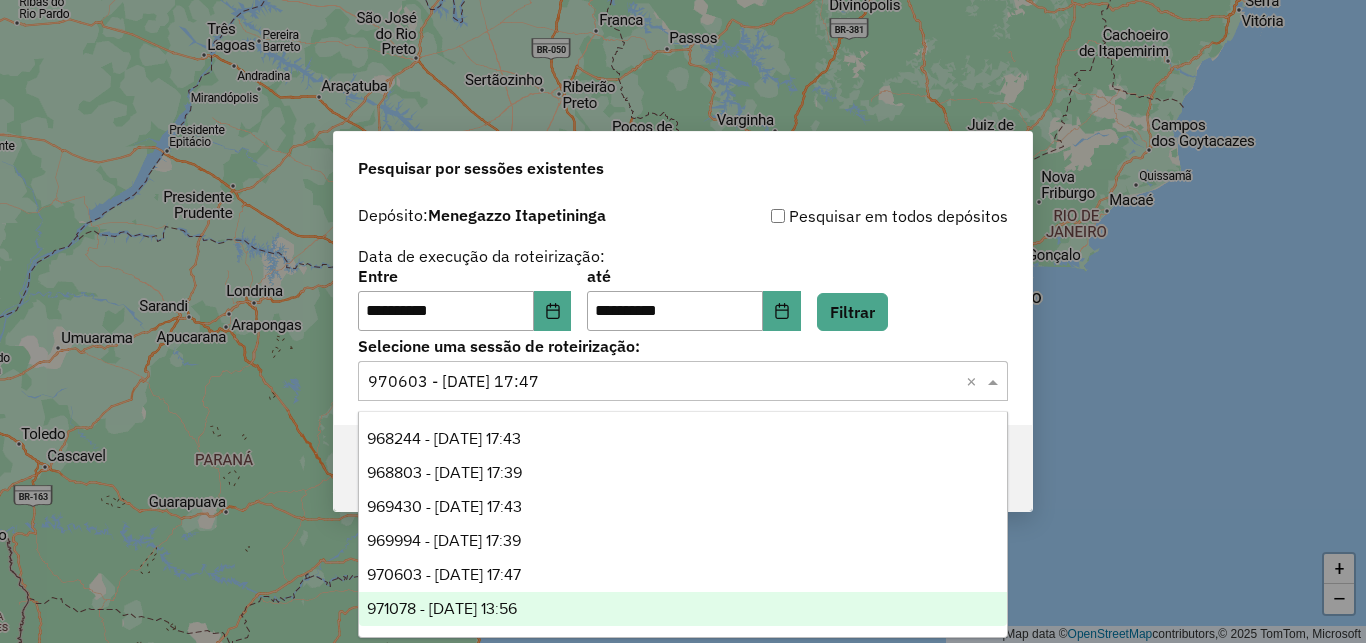 click on "971078 - 28/07/2025 13:56" at bounding box center [683, 609] 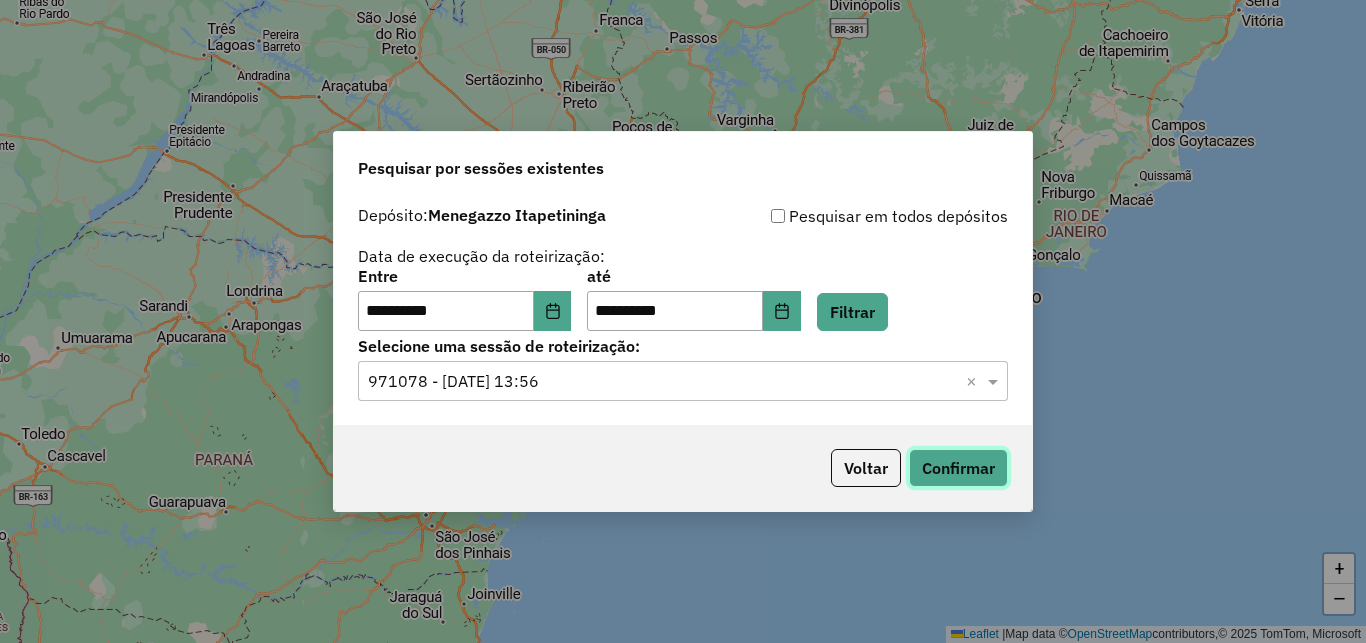 click on "Confirmar" 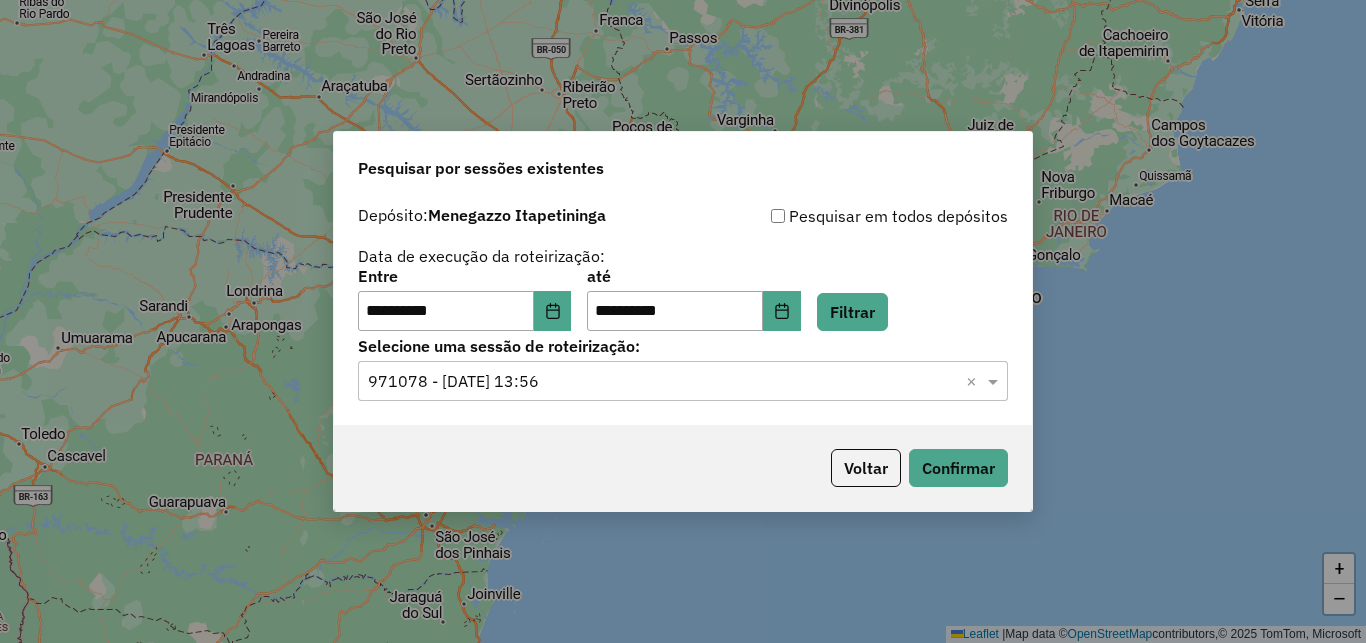 click 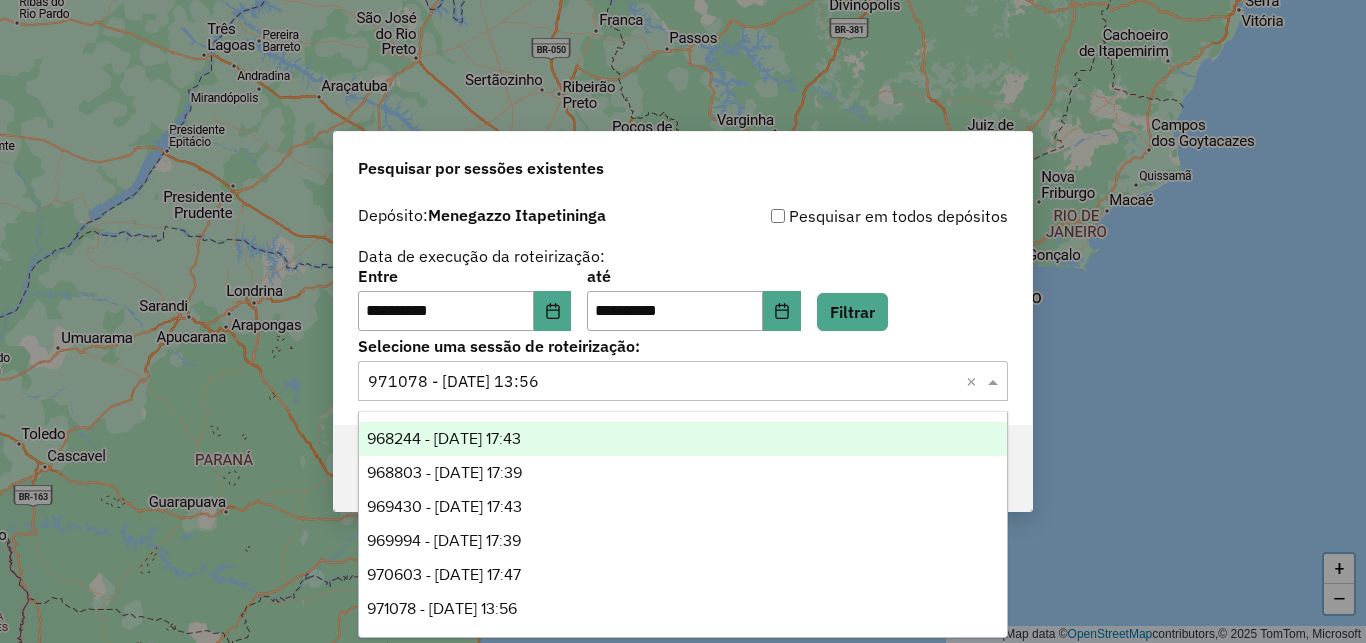 click on "**********" 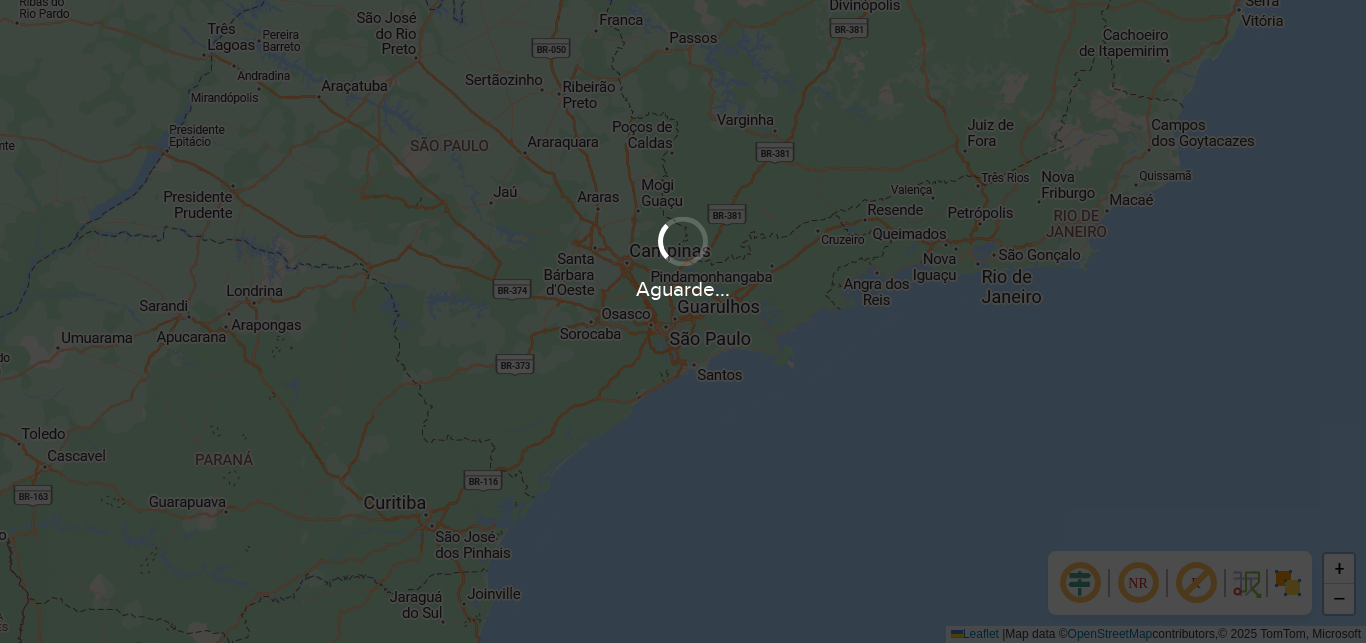 scroll, scrollTop: 0, scrollLeft: 0, axis: both 